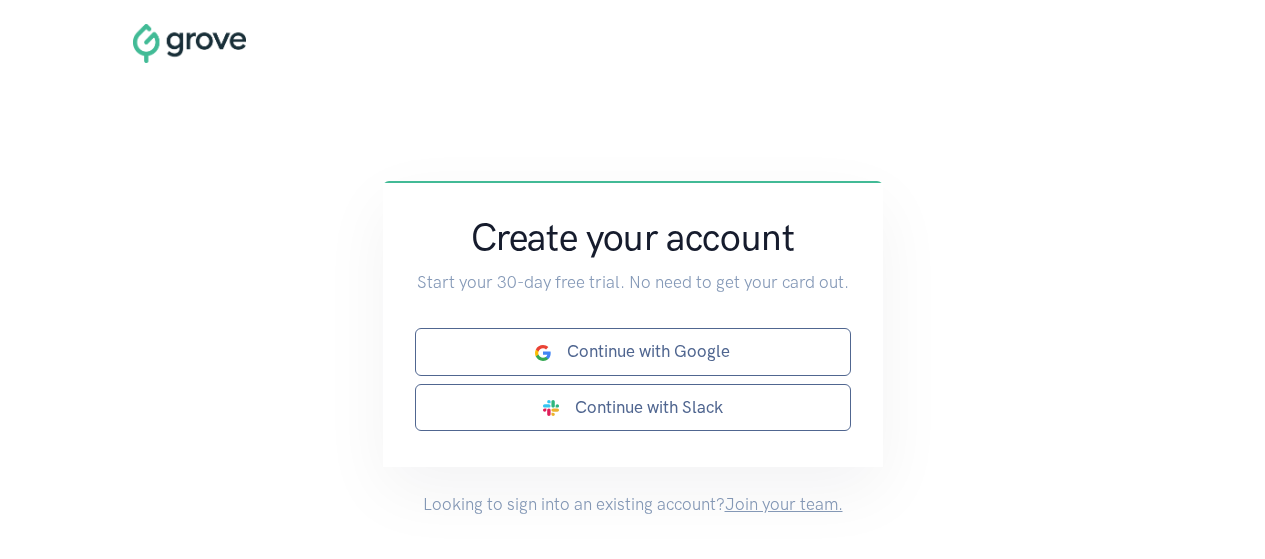 scroll, scrollTop: 0, scrollLeft: 0, axis: both 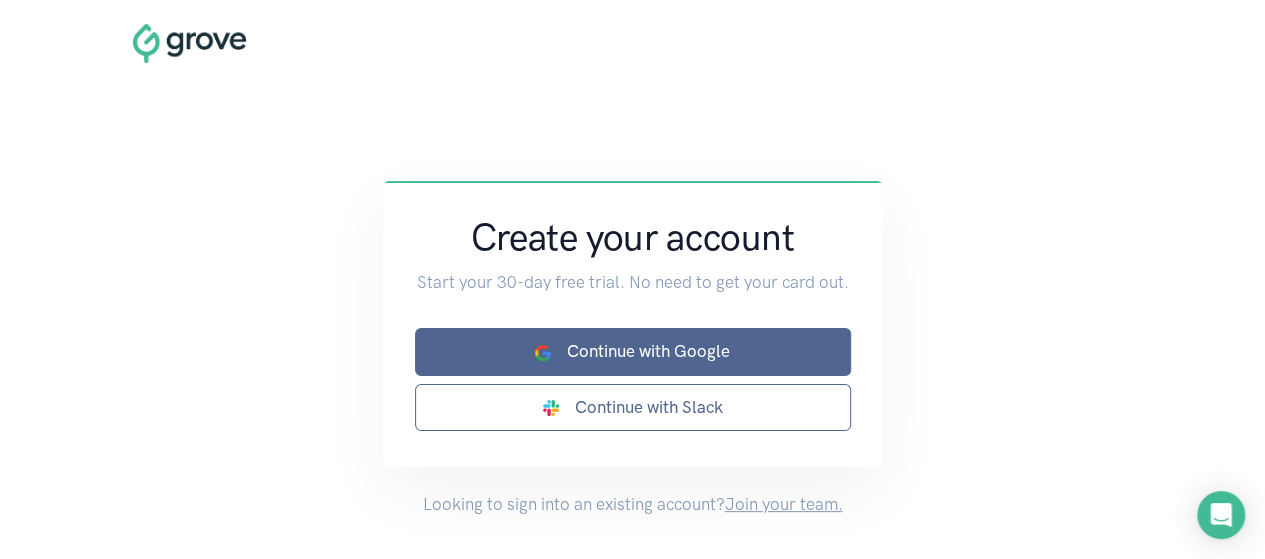 click on "Continue with Google" at bounding box center [633, 351] 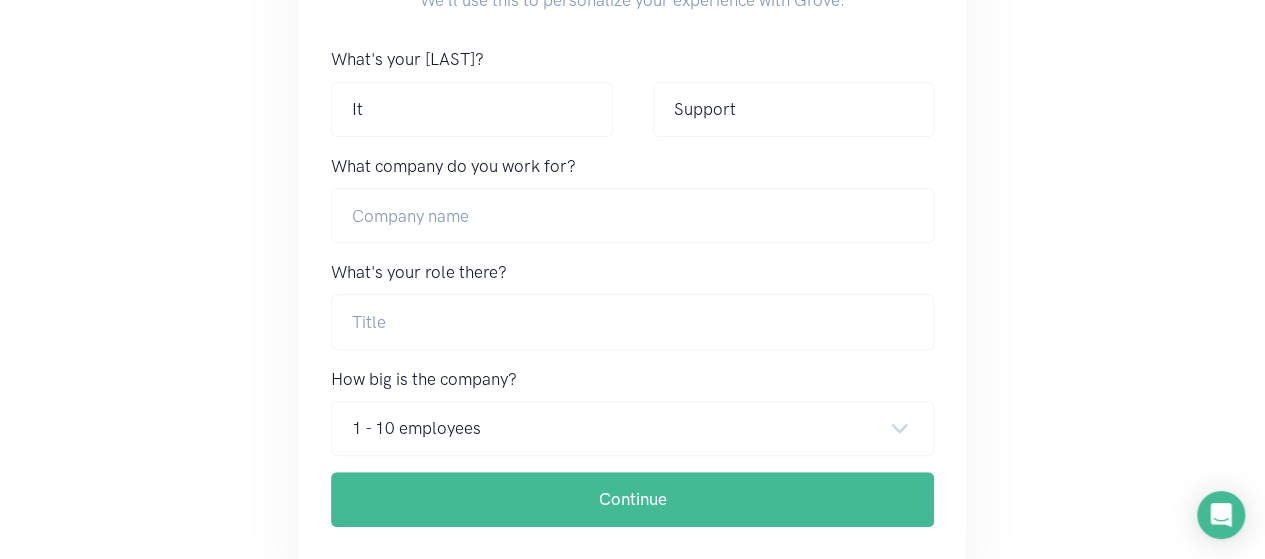 scroll, scrollTop: 393, scrollLeft: 0, axis: vertical 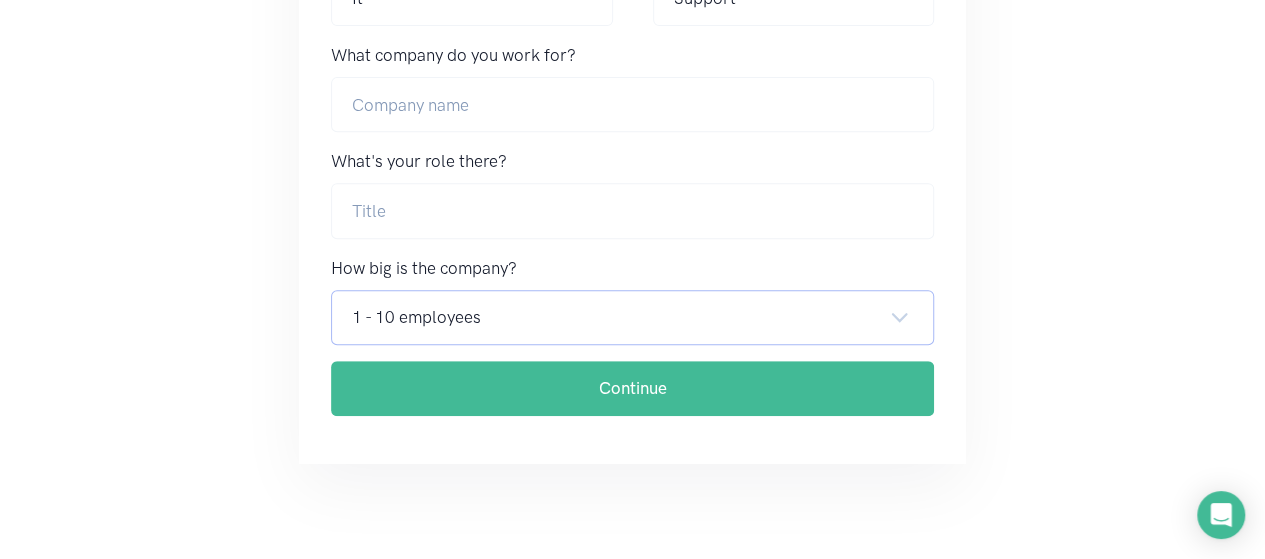 click on "1 - 10 employees
11 - 50 employees
51 - 200 employees
201 - 500 employees
500 - 1000 employees
1000 - 5000 employees
5000+ employees" at bounding box center (632, 317) 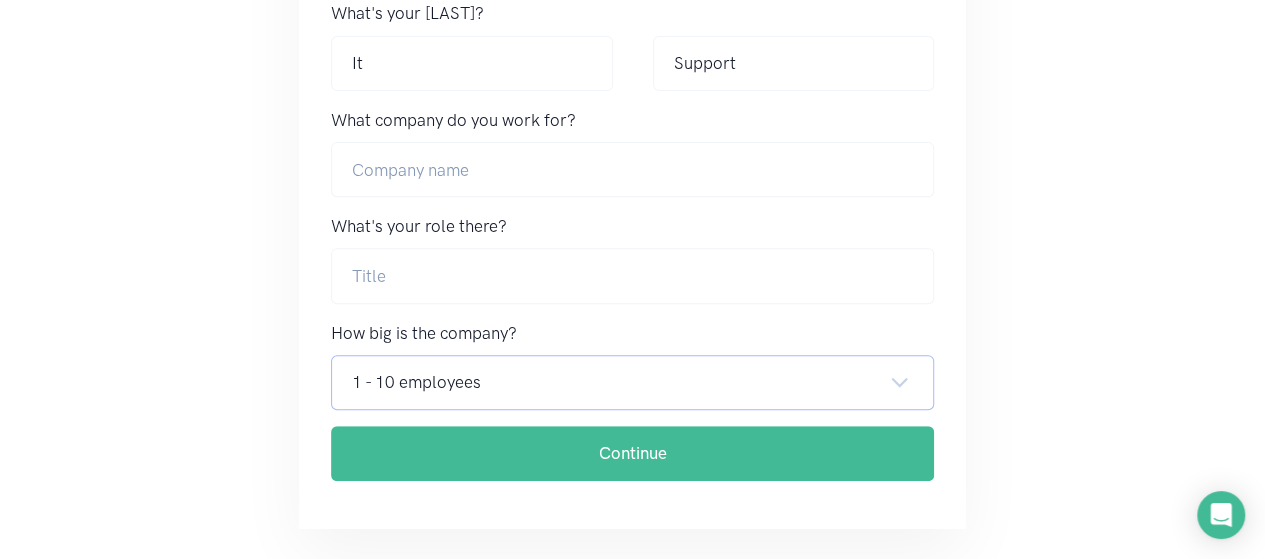 scroll, scrollTop: 193, scrollLeft: 0, axis: vertical 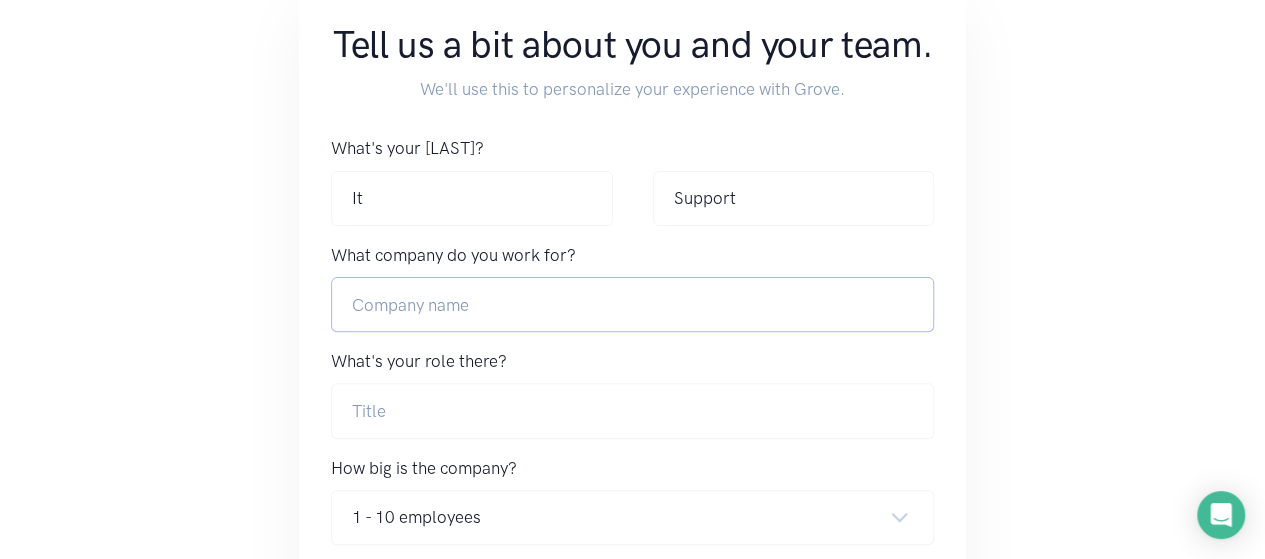 click on "What company do you work for?" at bounding box center (632, 304) 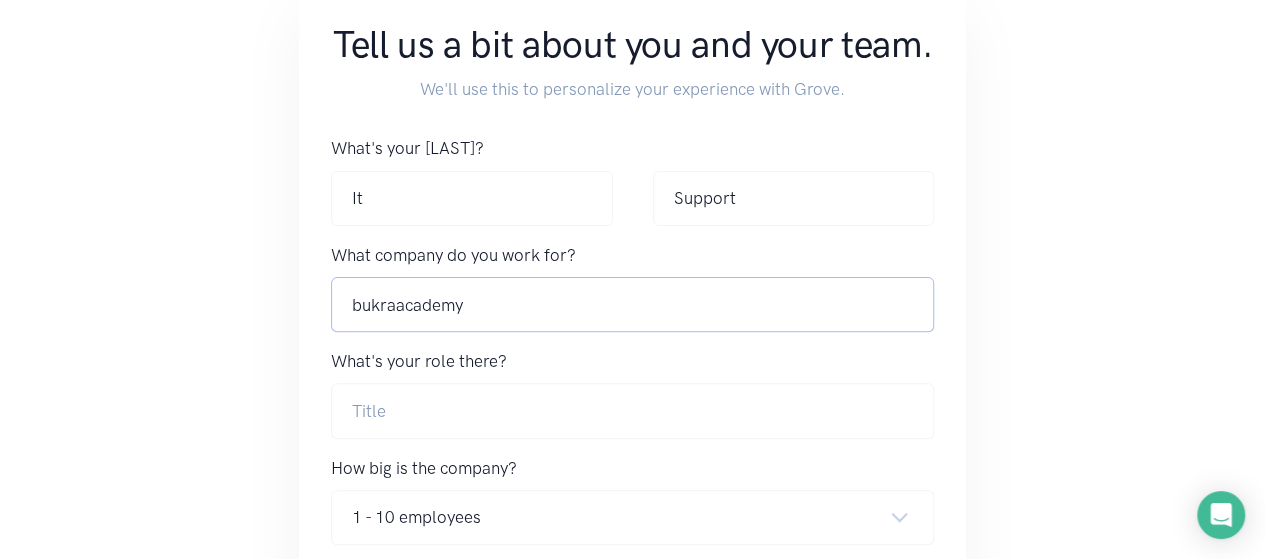 type on "bukraacademy" 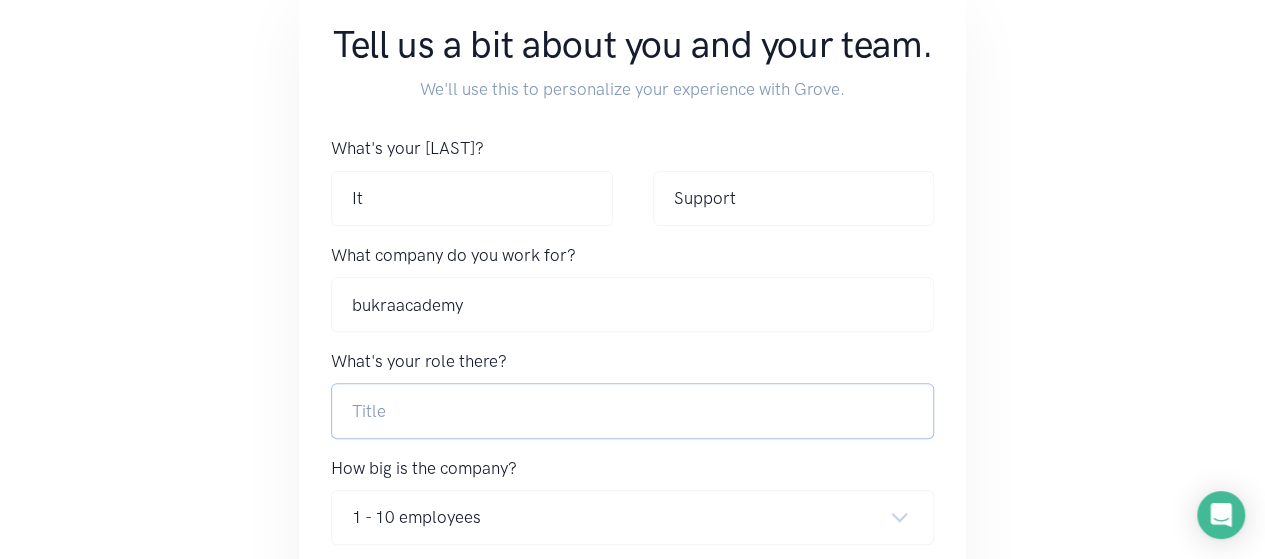 click on "What's your role there?" at bounding box center [632, 410] 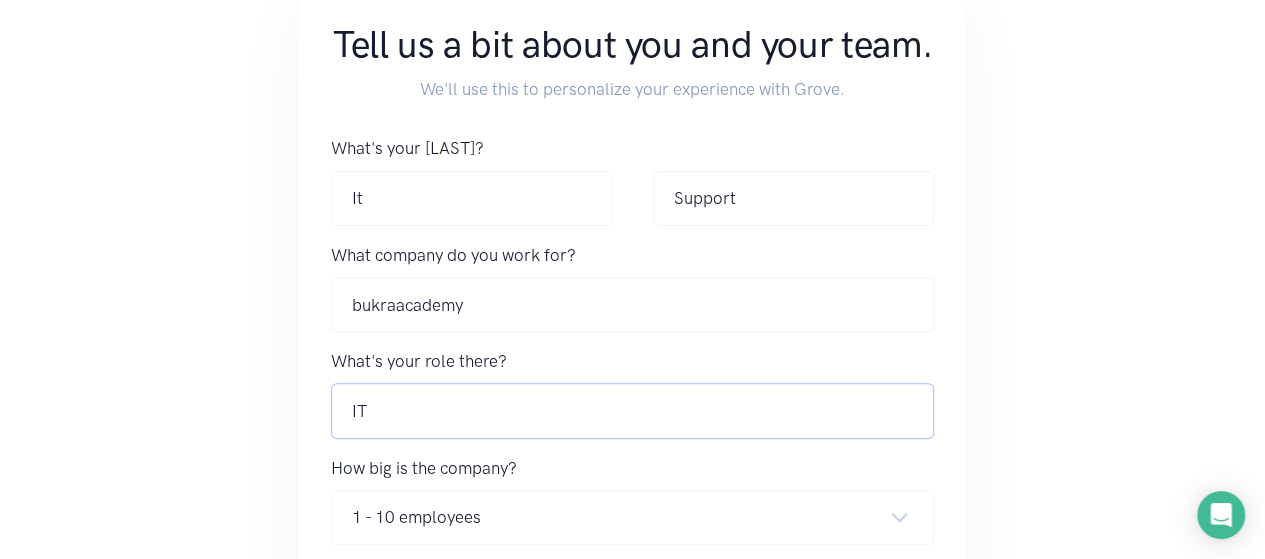 paste on "Specialist" 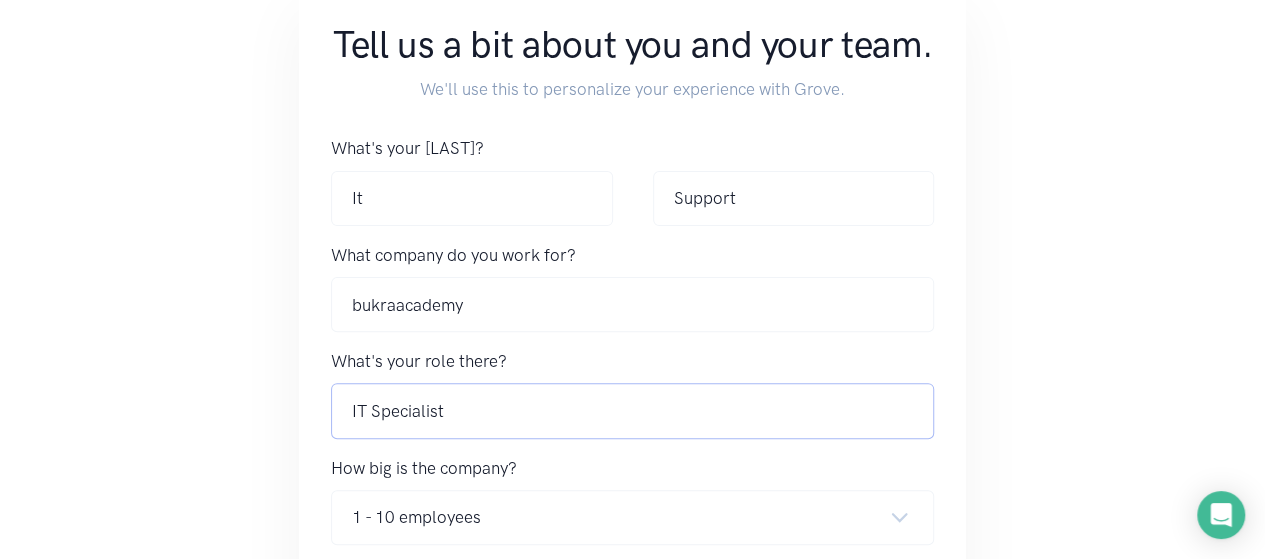 scroll, scrollTop: 393, scrollLeft: 0, axis: vertical 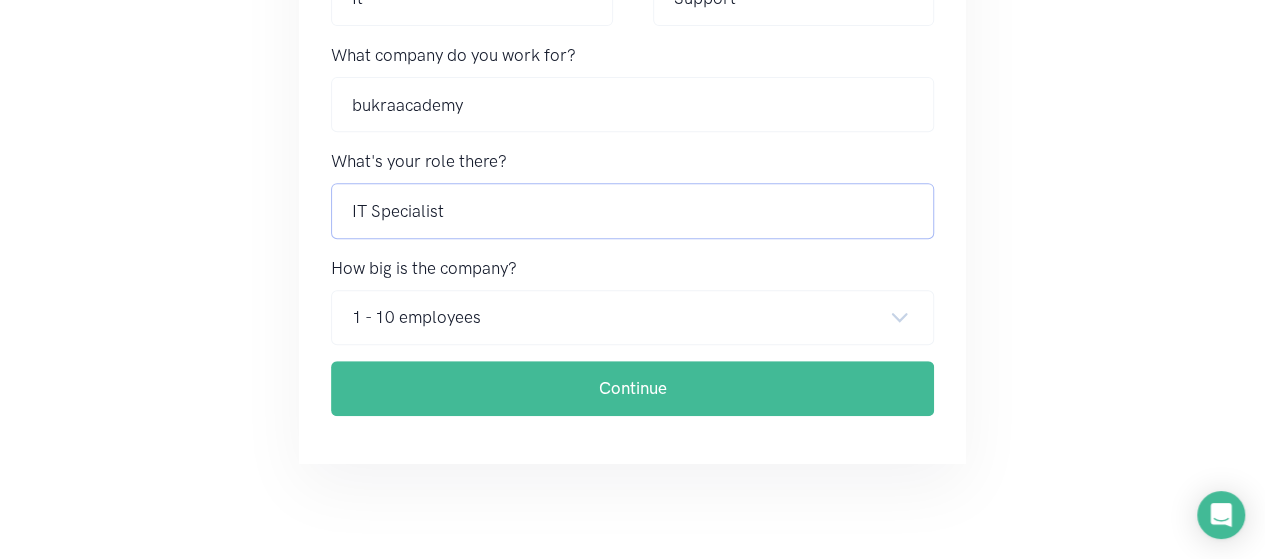 type on "IT Specialist" 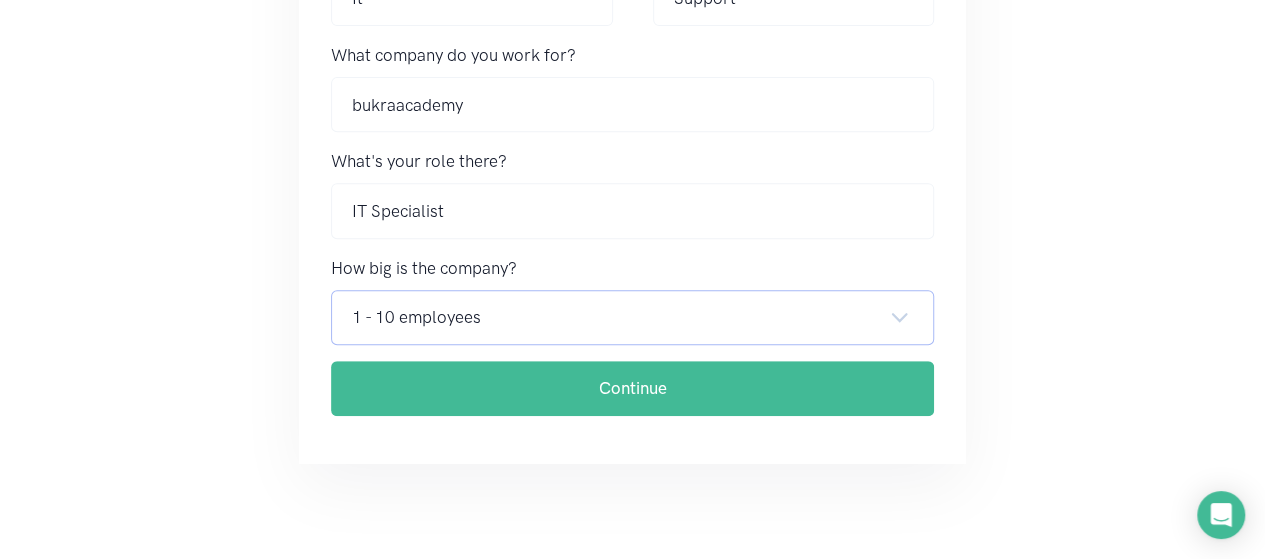 click on "1 - 10 employees
11 - 50 employees
51 - 200 employees
201 - 500 employees
500 - 1000 employees
1000 - 5000 employees
5000+ employees" at bounding box center [632, 317] 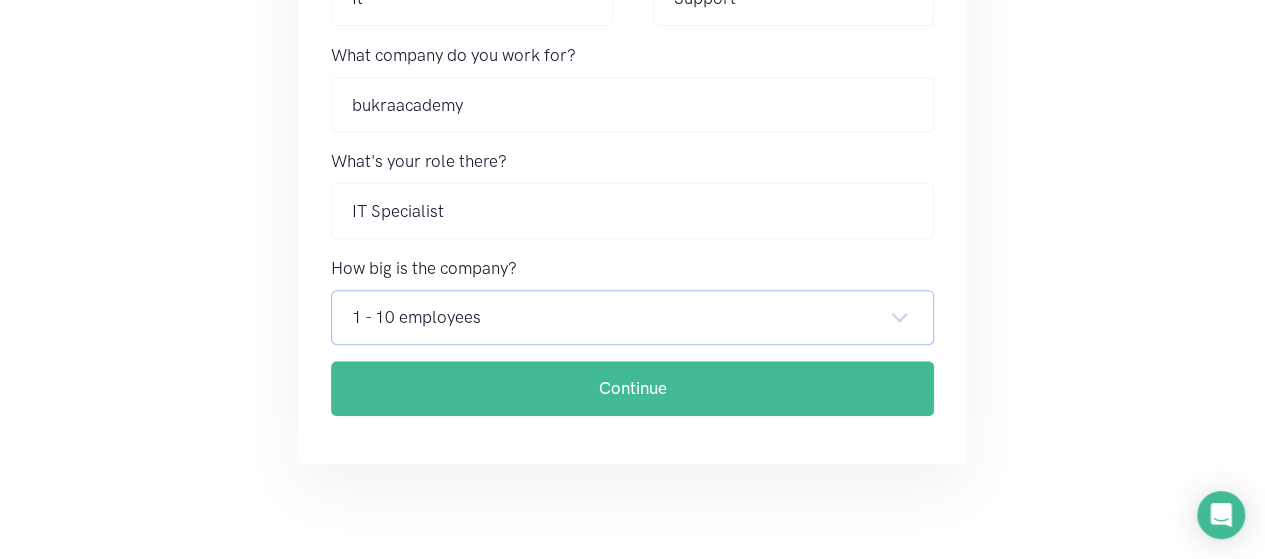 select on "51 - 200 employees" 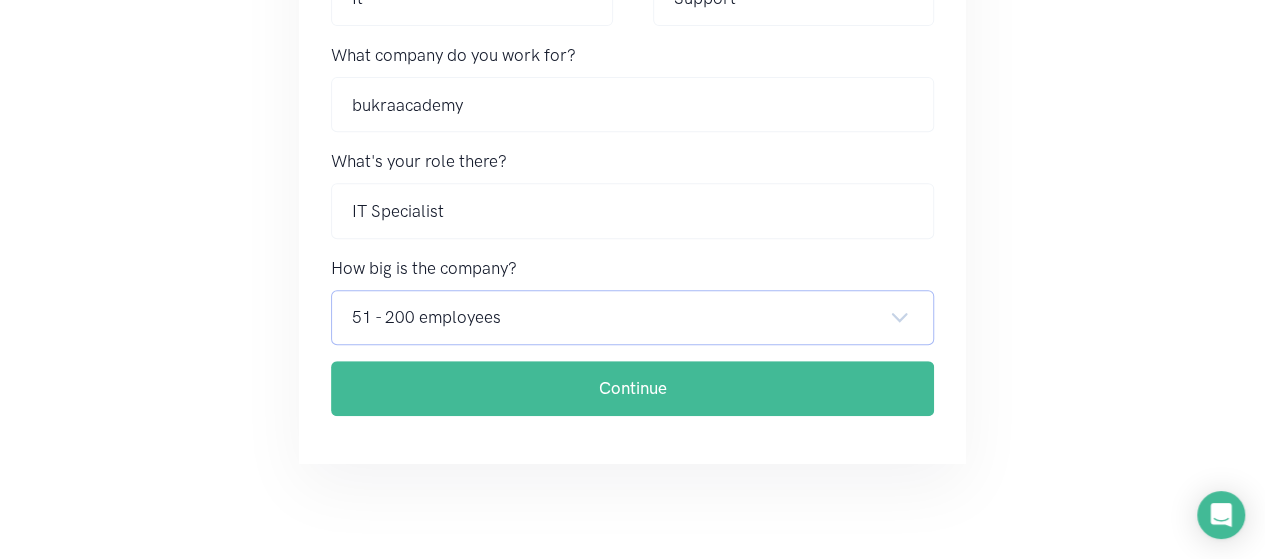 click on "1 - 10 employees
11 - 50 employees
51 - 200 employees
201 - 500 employees
500 - 1000 employees
1000 - 5000 employees
5000+ employees" at bounding box center (632, 317) 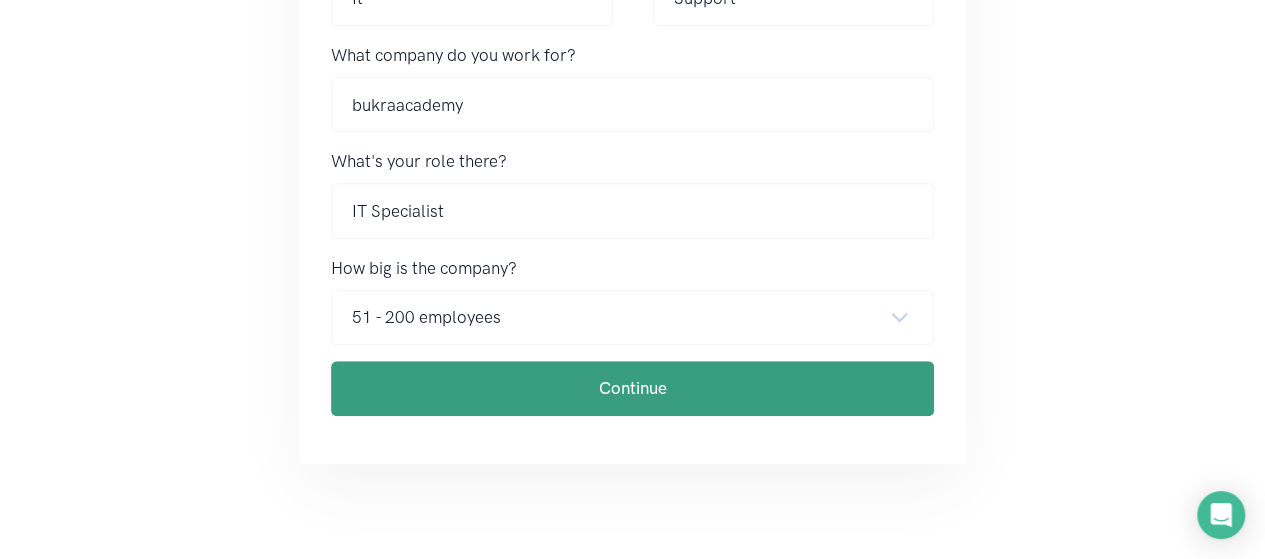 click on "Continue" at bounding box center [632, 388] 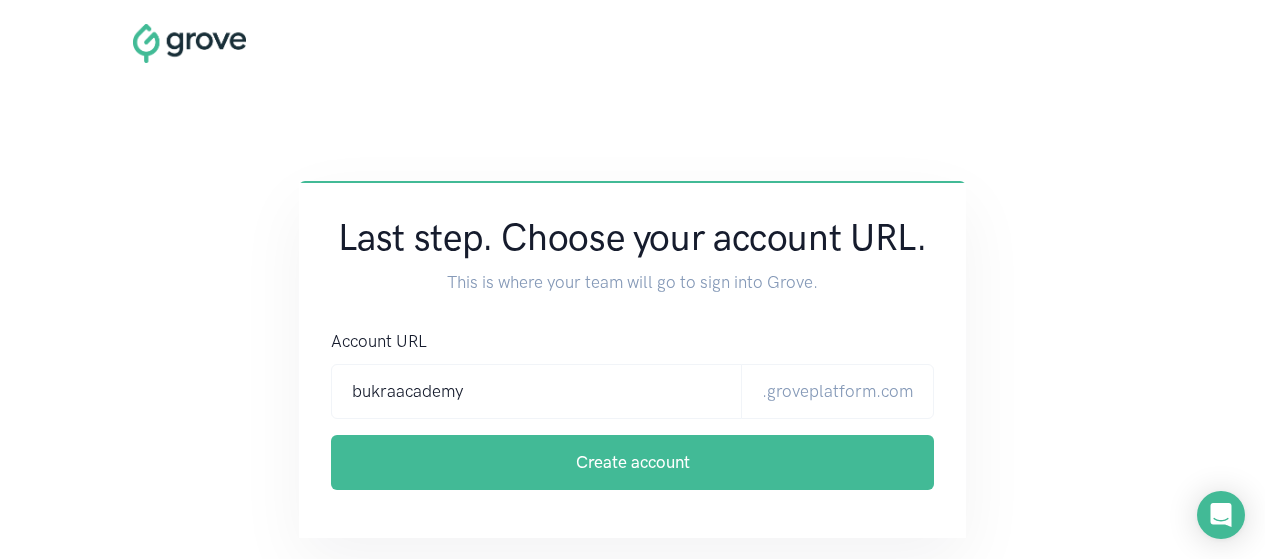 scroll, scrollTop: 0, scrollLeft: 0, axis: both 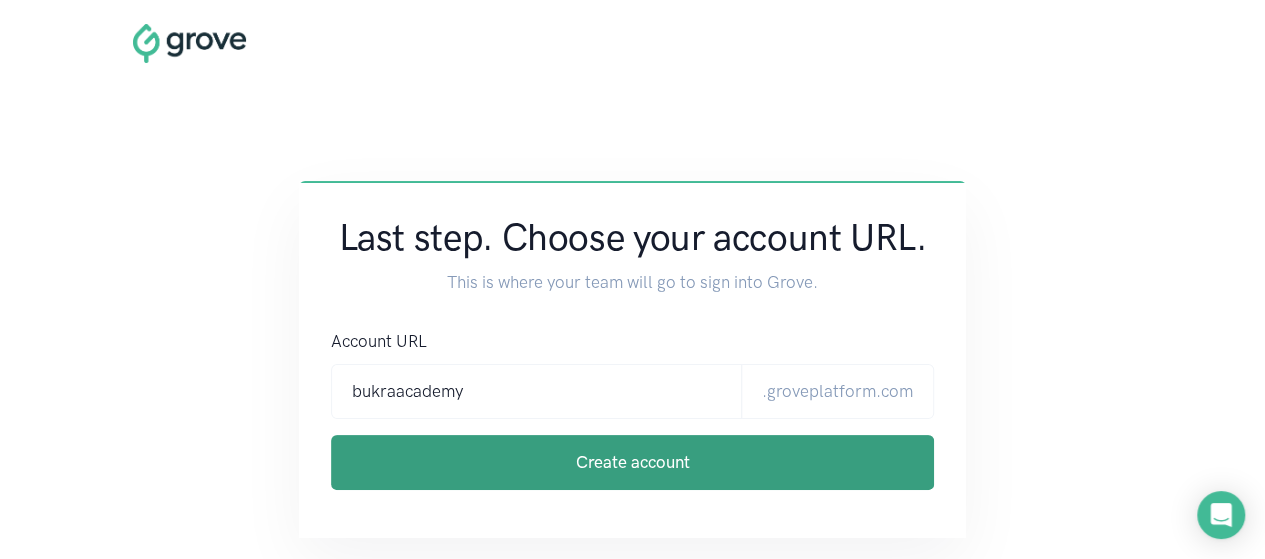 click on "Create account" at bounding box center (632, 462) 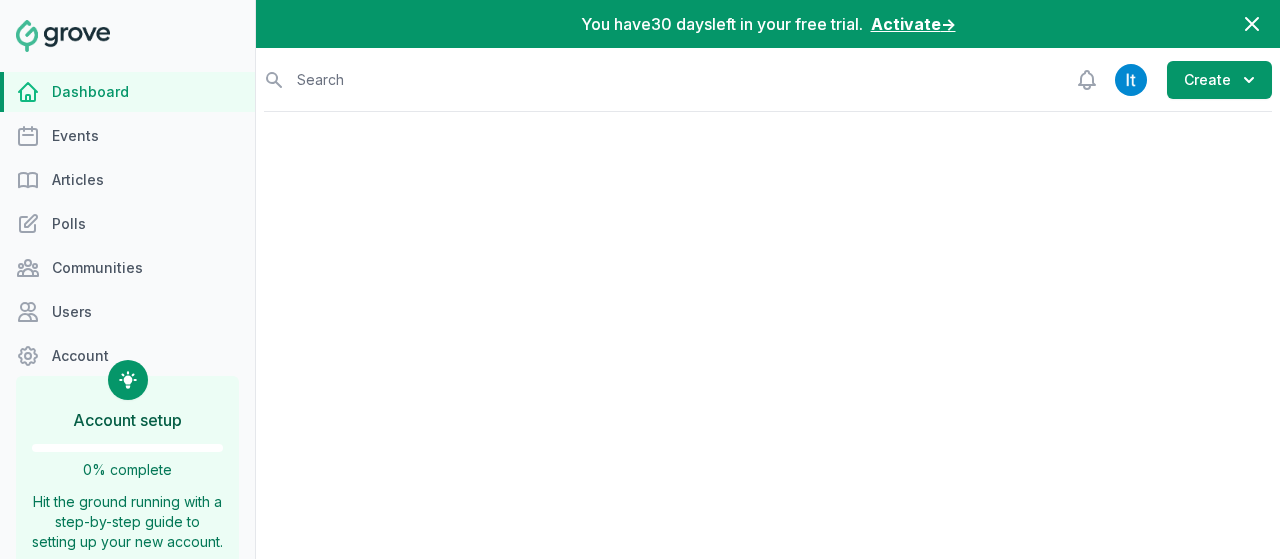 scroll, scrollTop: 0, scrollLeft: 0, axis: both 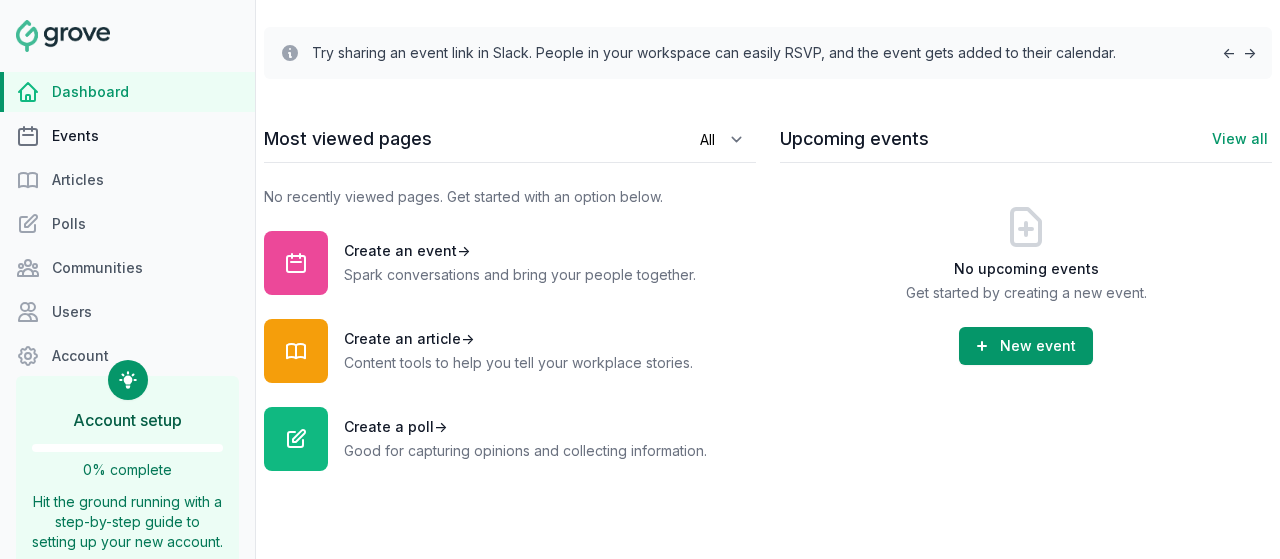 click on "Events" at bounding box center (127, 136) 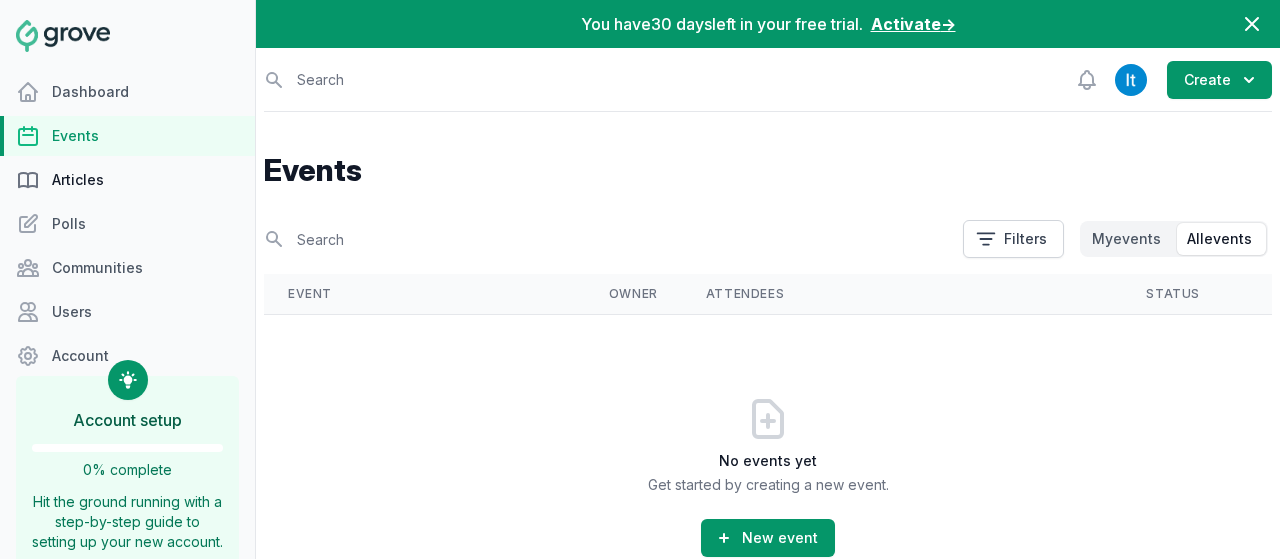 click on "Articles" at bounding box center (127, 180) 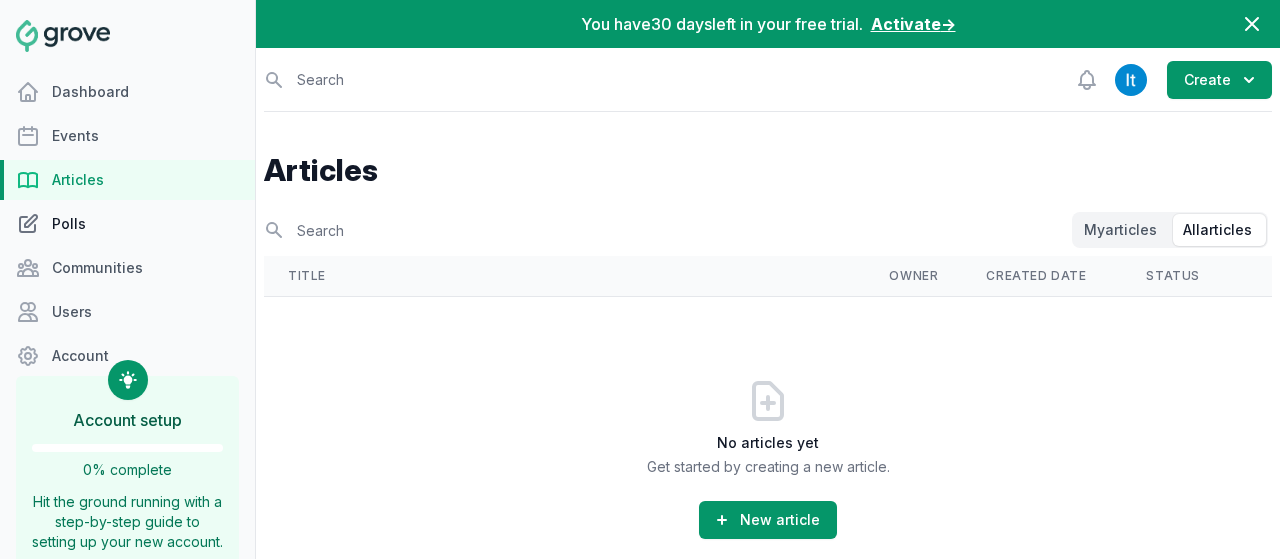 click on "Polls" at bounding box center (127, 224) 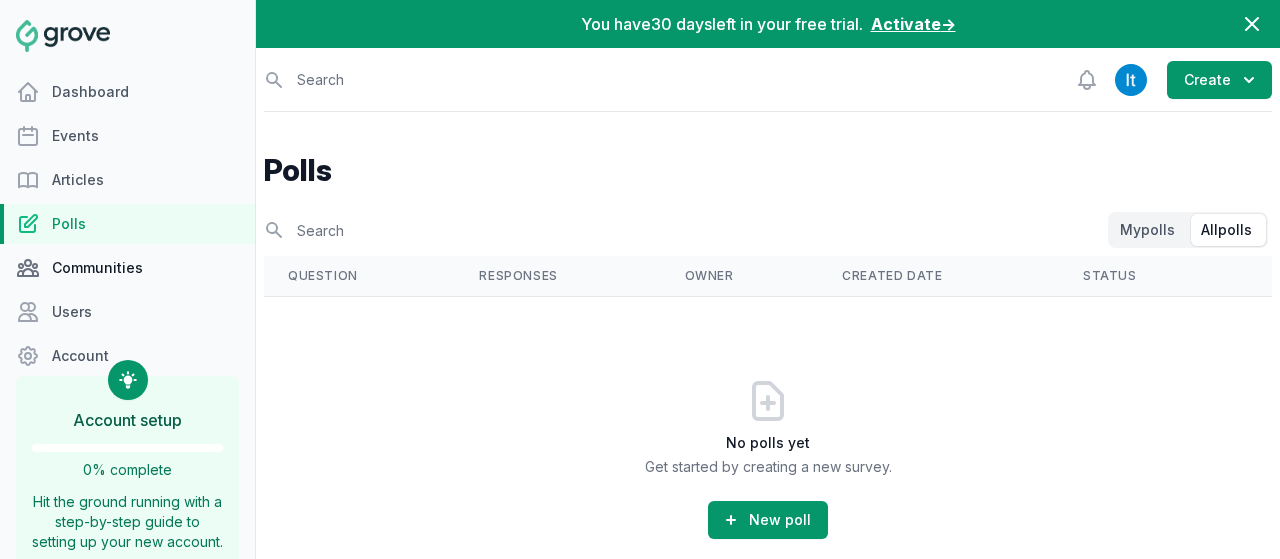 click on "Communities" at bounding box center [127, 268] 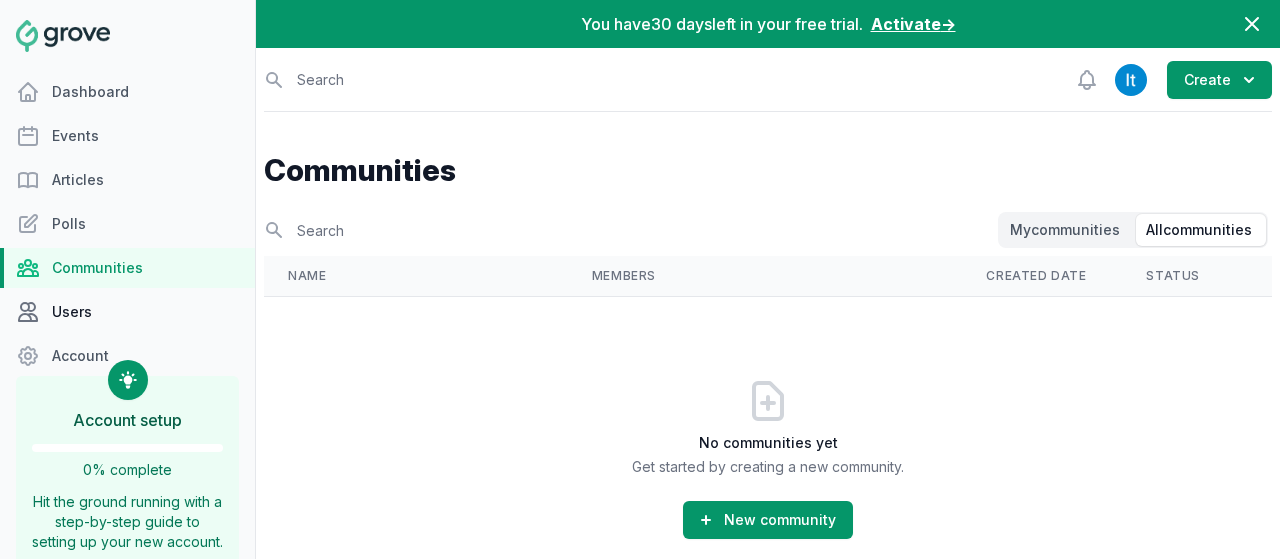 click on "Users" at bounding box center (127, 312) 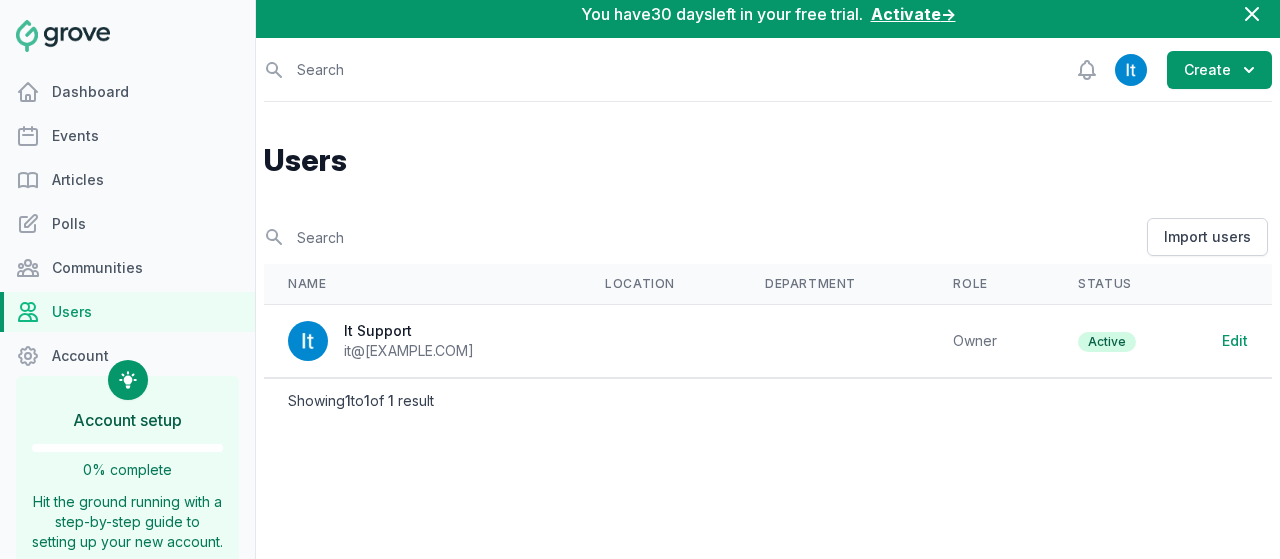 scroll, scrollTop: 38, scrollLeft: 0, axis: vertical 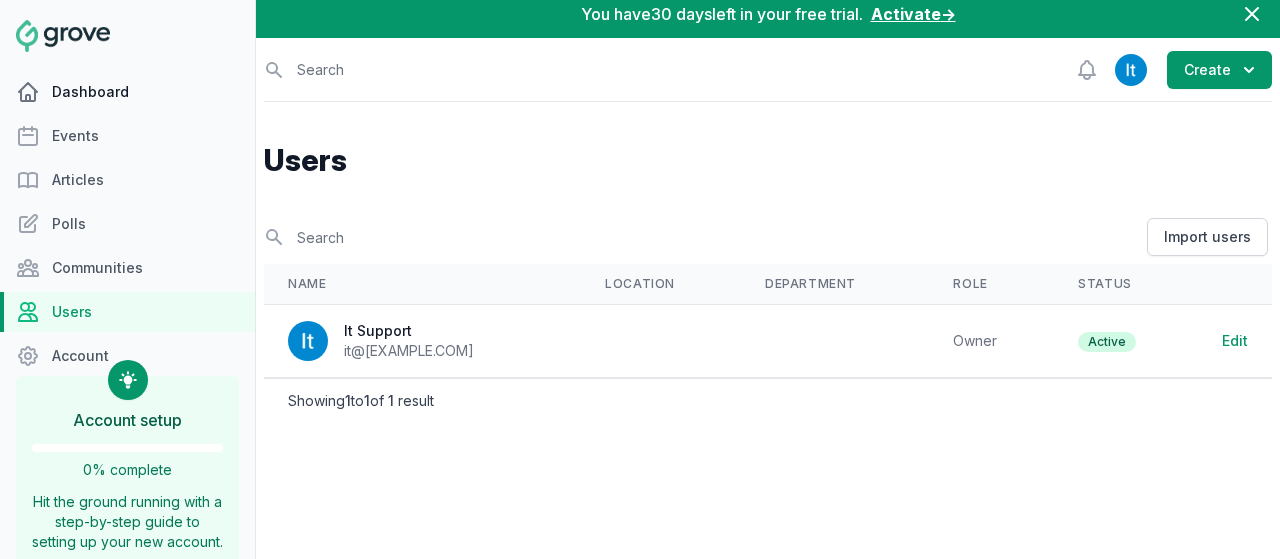 click on "Dashboard" at bounding box center (127, 92) 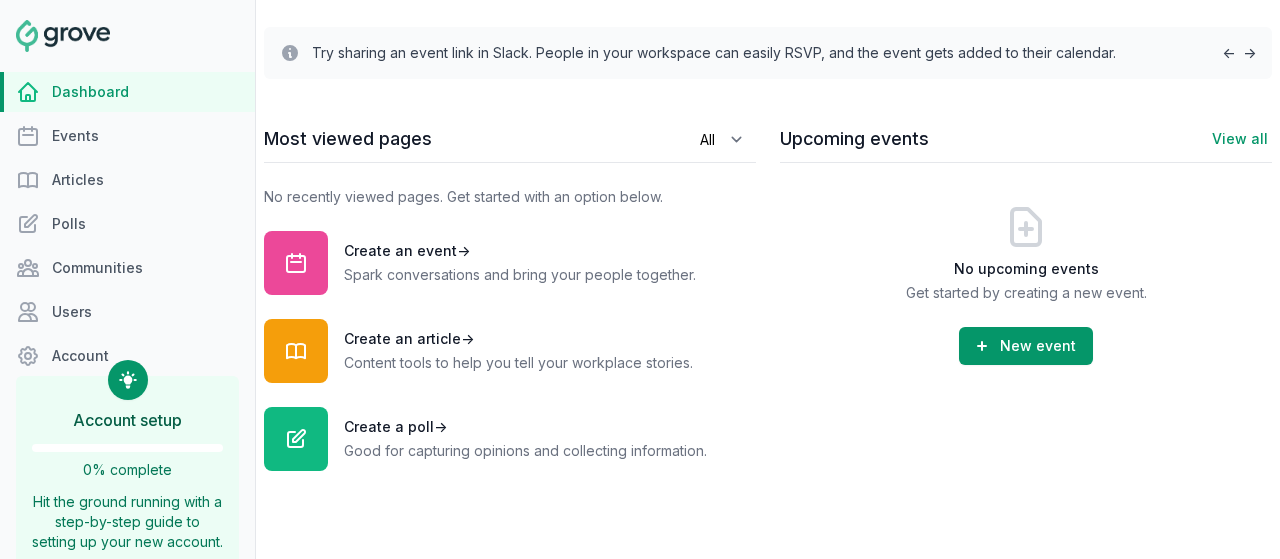 scroll, scrollTop: 628, scrollLeft: 0, axis: vertical 